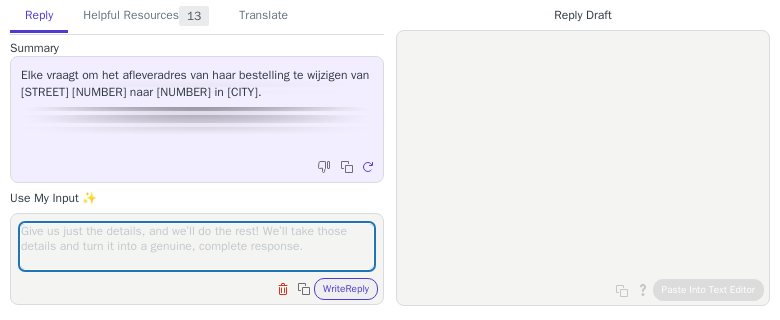 scroll, scrollTop: 0, scrollLeft: 0, axis: both 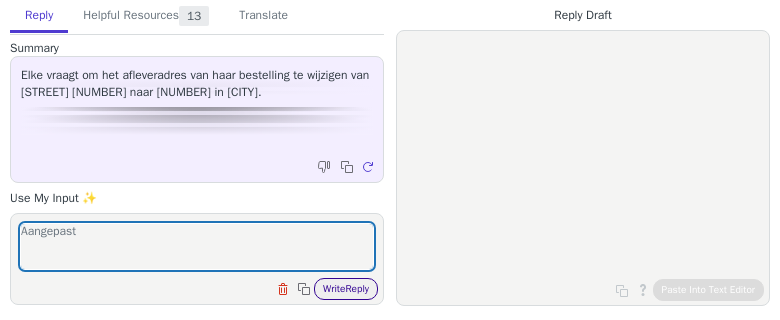 type on "Aangepast" 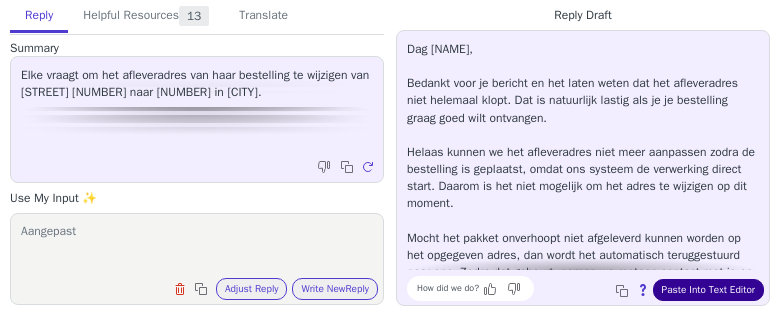 click on "Paste Into Text Editor" at bounding box center (708, 290) 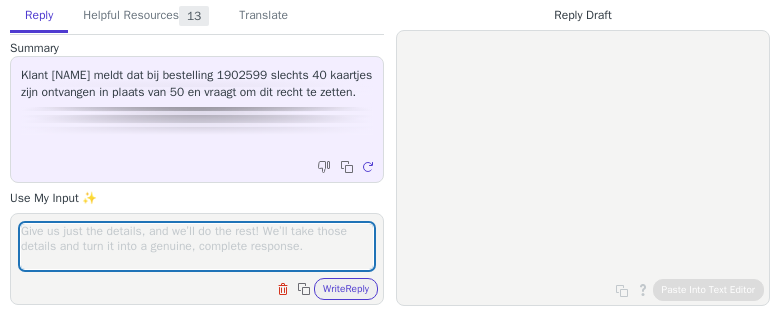 scroll, scrollTop: 0, scrollLeft: 0, axis: both 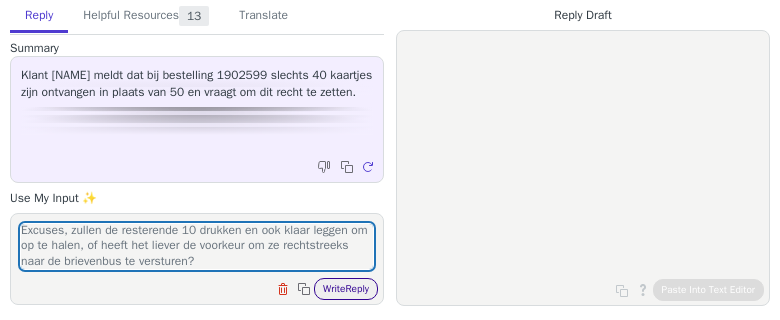 type on "Excuses, zullen de resterende 10 drukken en ook klaar leggen om op te halen, of heeft het liever de voorkeur om ze rechtstreeks naar de brievenbus te versturen?" 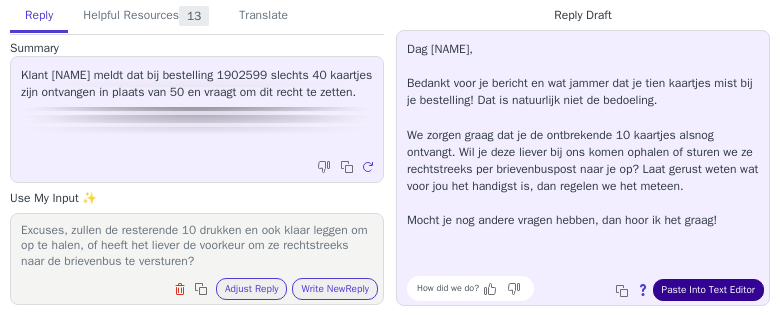 click on "Paste Into Text Editor" at bounding box center (708, 290) 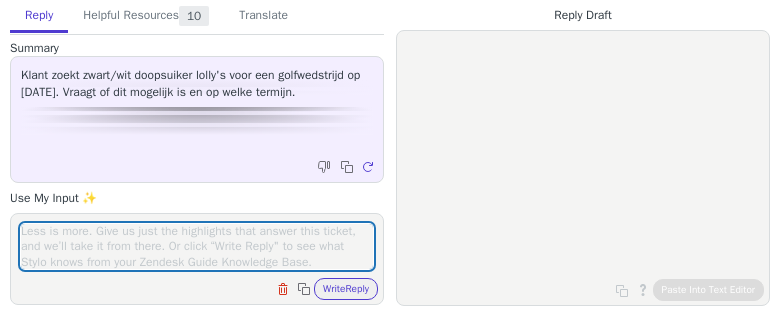 scroll, scrollTop: 0, scrollLeft: 0, axis: both 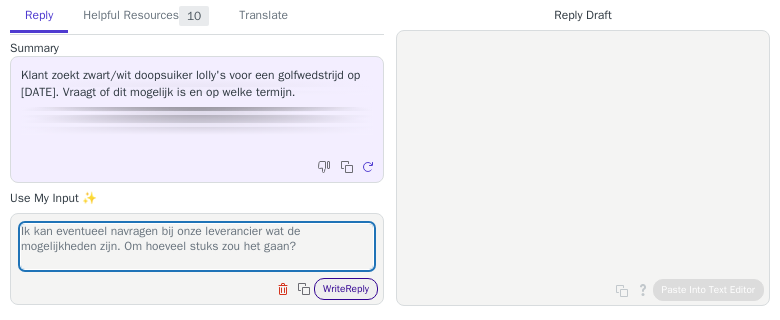 type on "Ik kan eventueel navragen bij onze leverancier wat de mogelijkheden zijn. Om hoeveel stuks zou het gaan?" 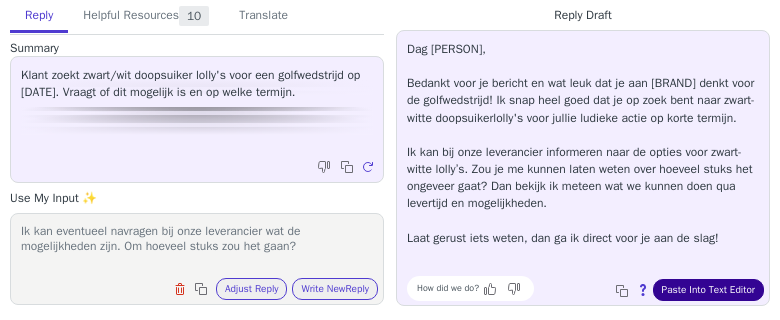 click on "Paste Into Text Editor" at bounding box center [708, 290] 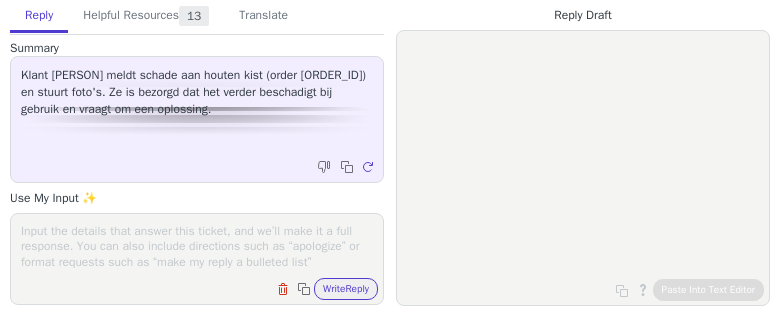 scroll, scrollTop: 0, scrollLeft: 0, axis: both 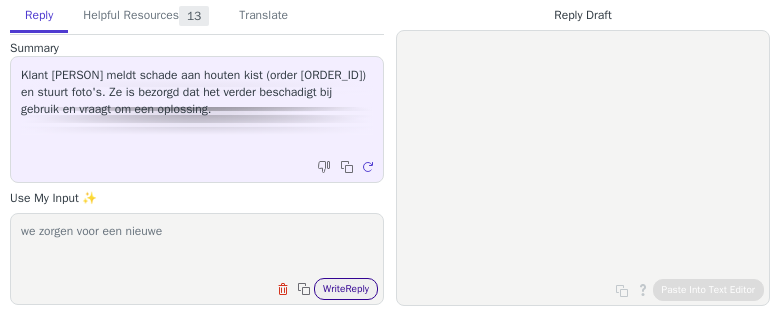 click on "Write  Reply" at bounding box center [346, 289] 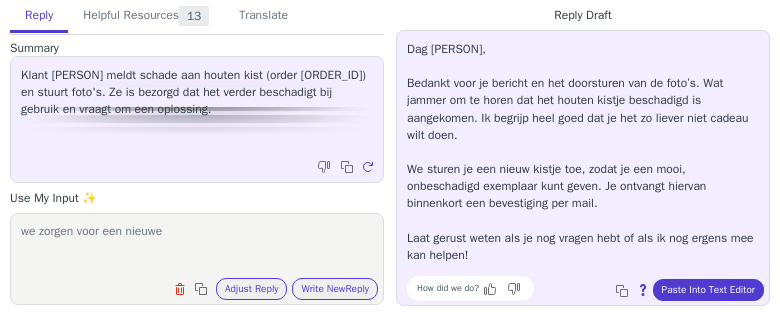 drag, startPoint x: 528, startPoint y: 111, endPoint x: 594, endPoint y: 126, distance: 67.68308 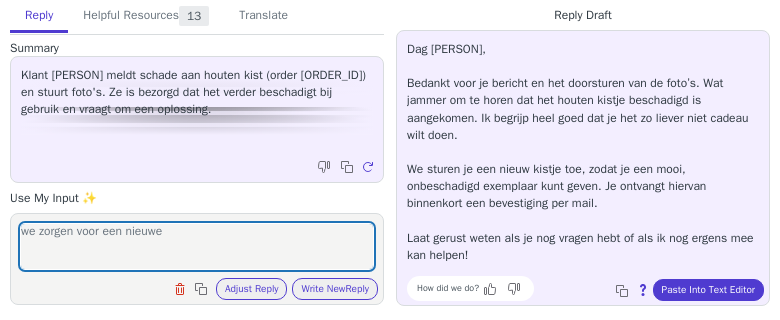 click on "we zorgen voor een nieuwe  Clear field Copy to clipboard Adjust Reply Use input to adjust reply draft Write New  Reply" at bounding box center [197, 259] 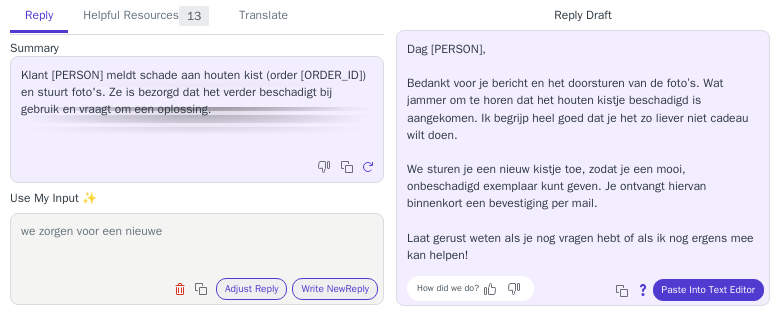 click on "we zorgen voor een nieuwe" at bounding box center (197, 246) 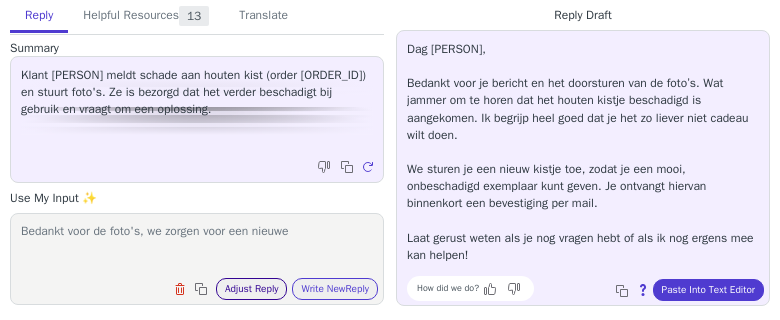 type on "Bedankt voor de foto's, we zorgen voor een nieuwe" 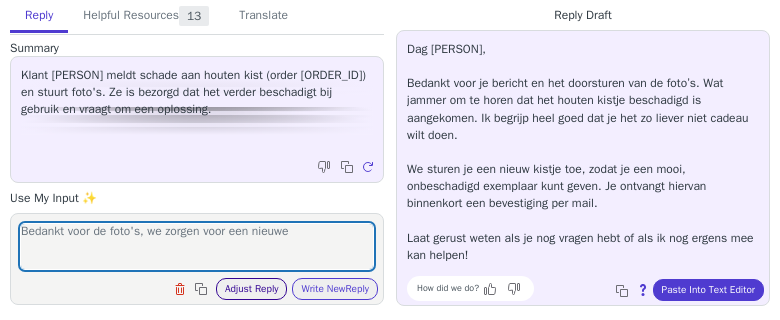 click on "Adjust Reply" at bounding box center [252, 289] 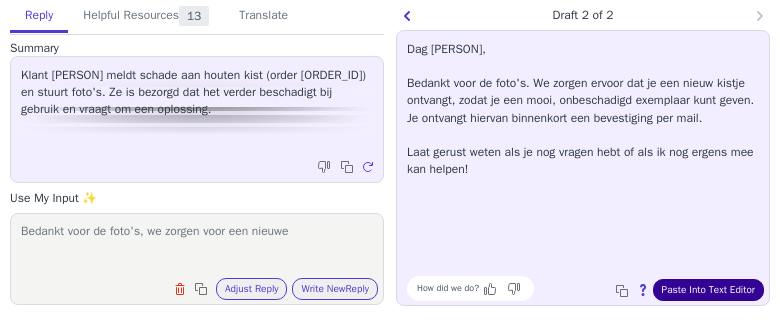 click on "Paste Into Text Editor" at bounding box center [708, 290] 